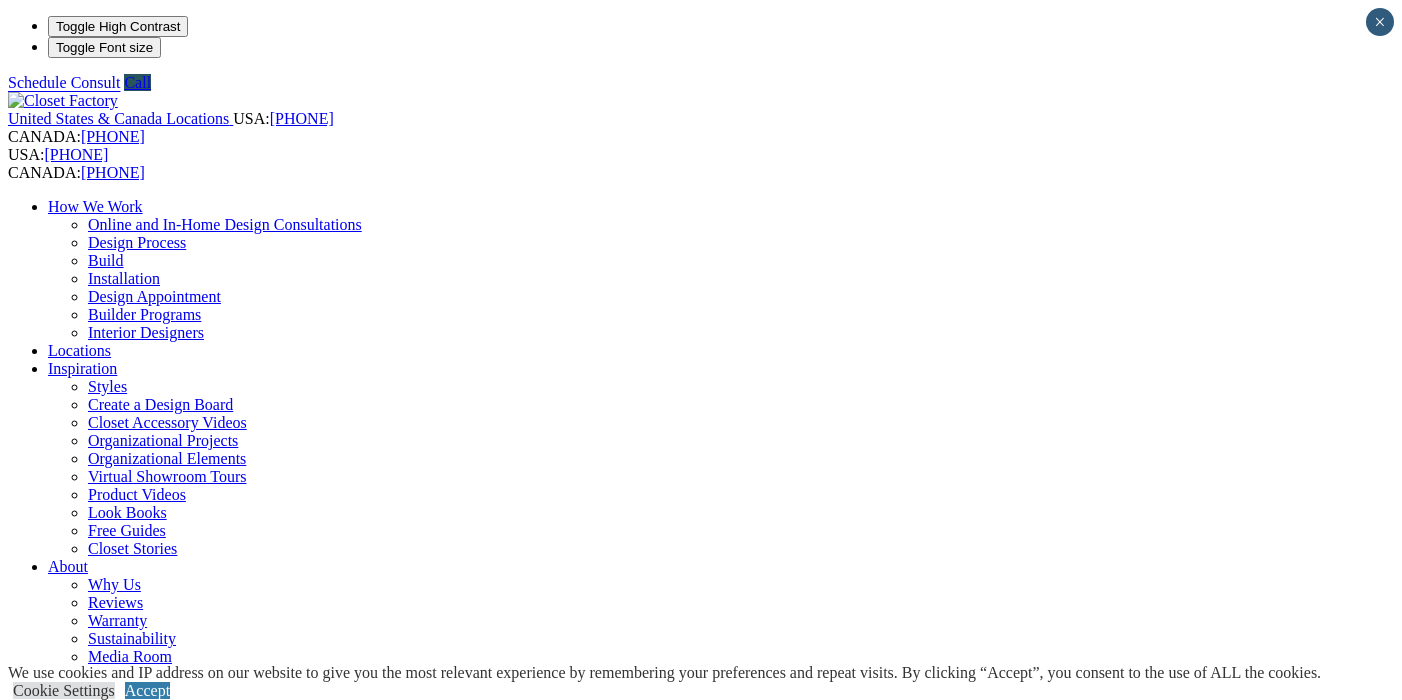 scroll, scrollTop: 120, scrollLeft: 0, axis: vertical 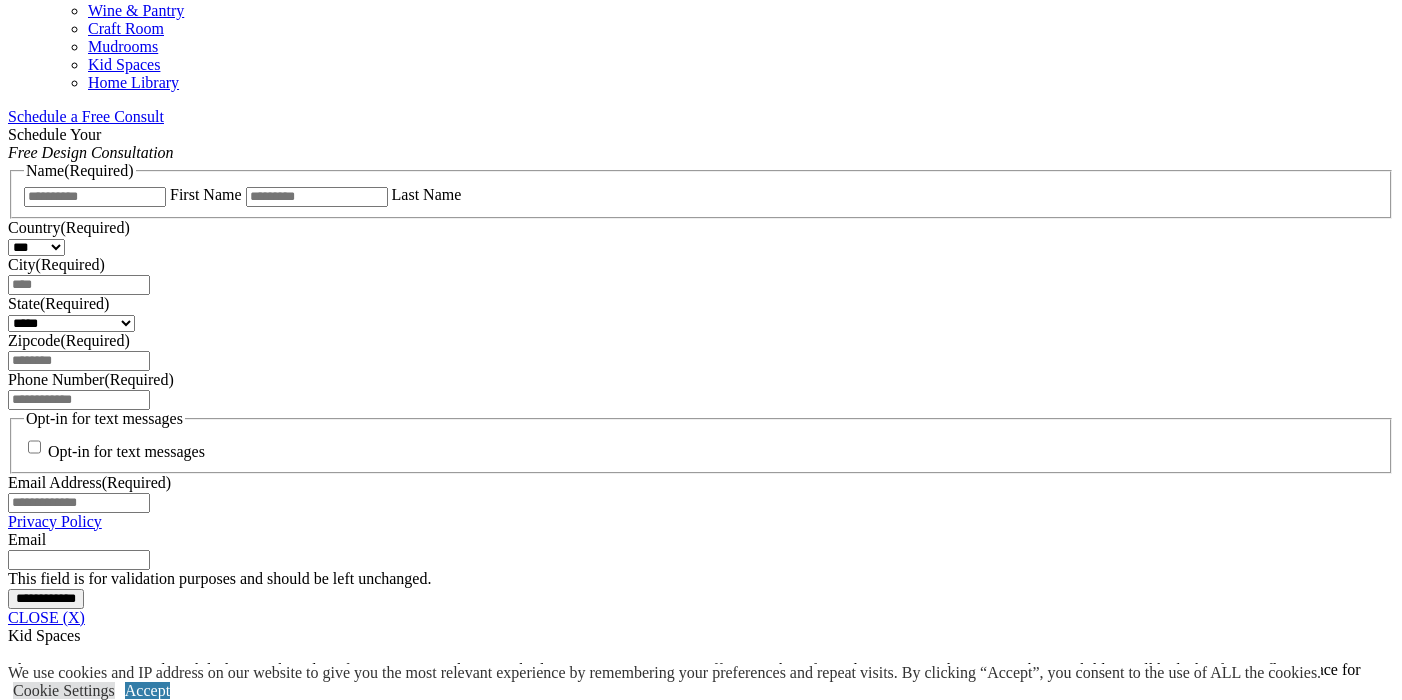 click on "Playroom" at bounding box center (79, 2048) 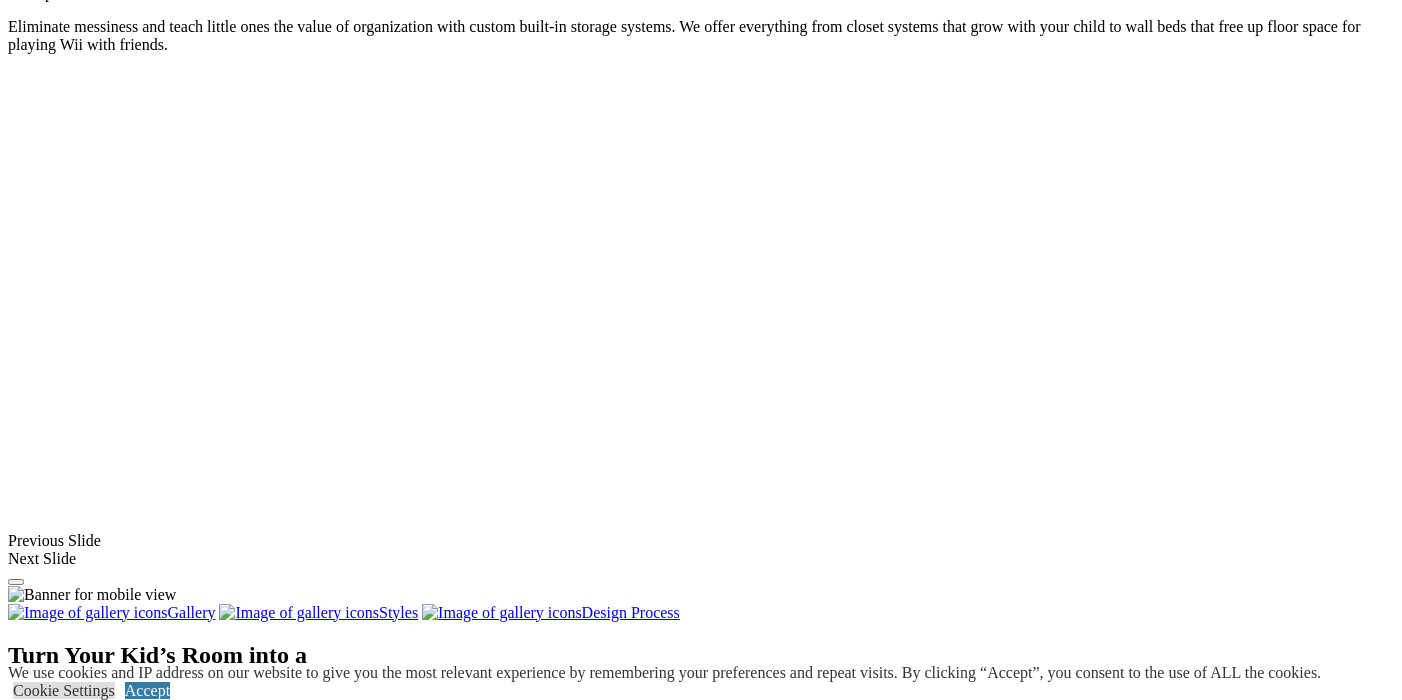 scroll, scrollTop: 1737, scrollLeft: 0, axis: vertical 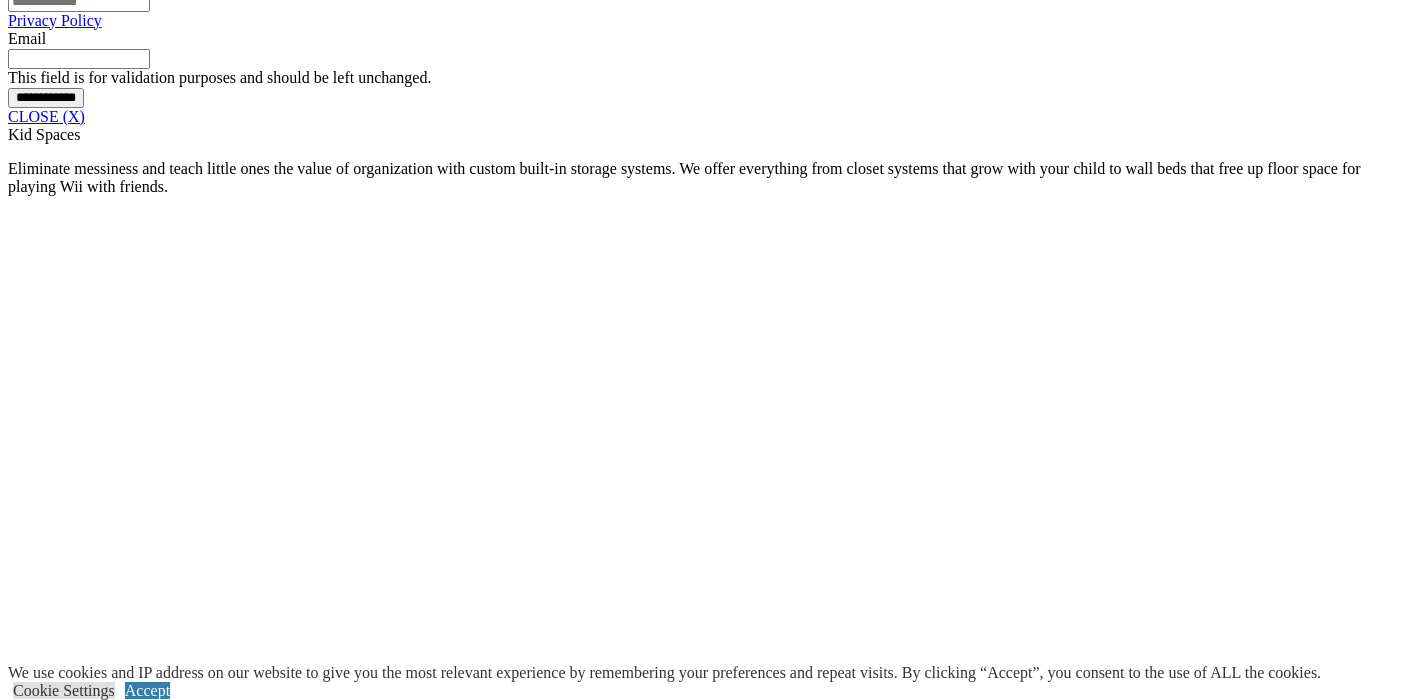 click on "First Name" at bounding box center [95, -304] 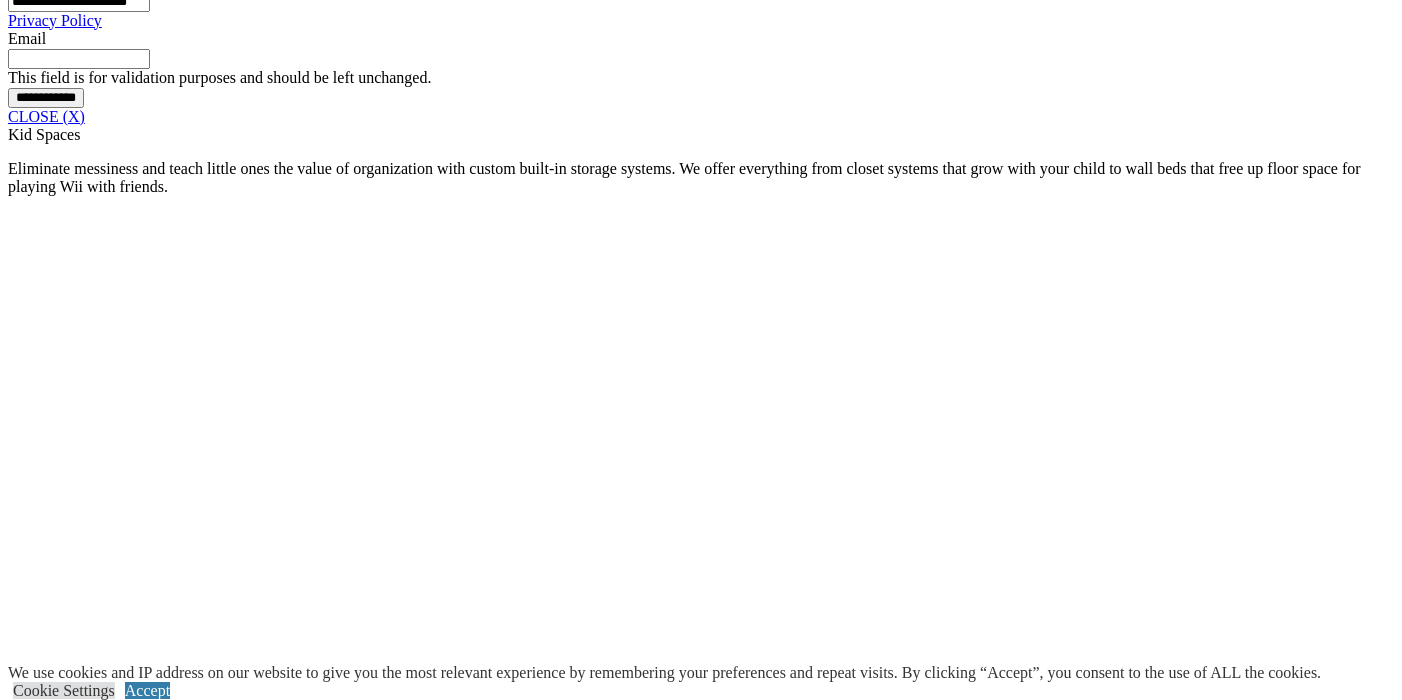 type on "*****" 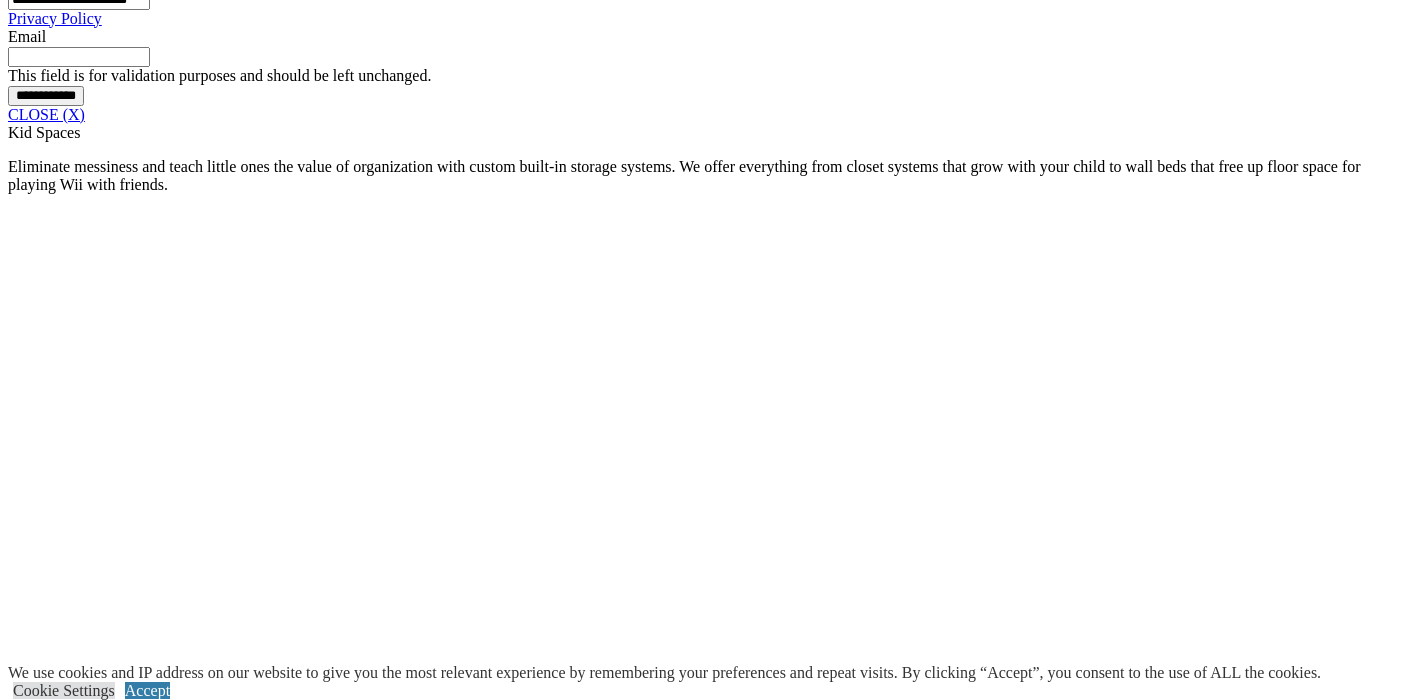 scroll, scrollTop: 1746, scrollLeft: 0, axis: vertical 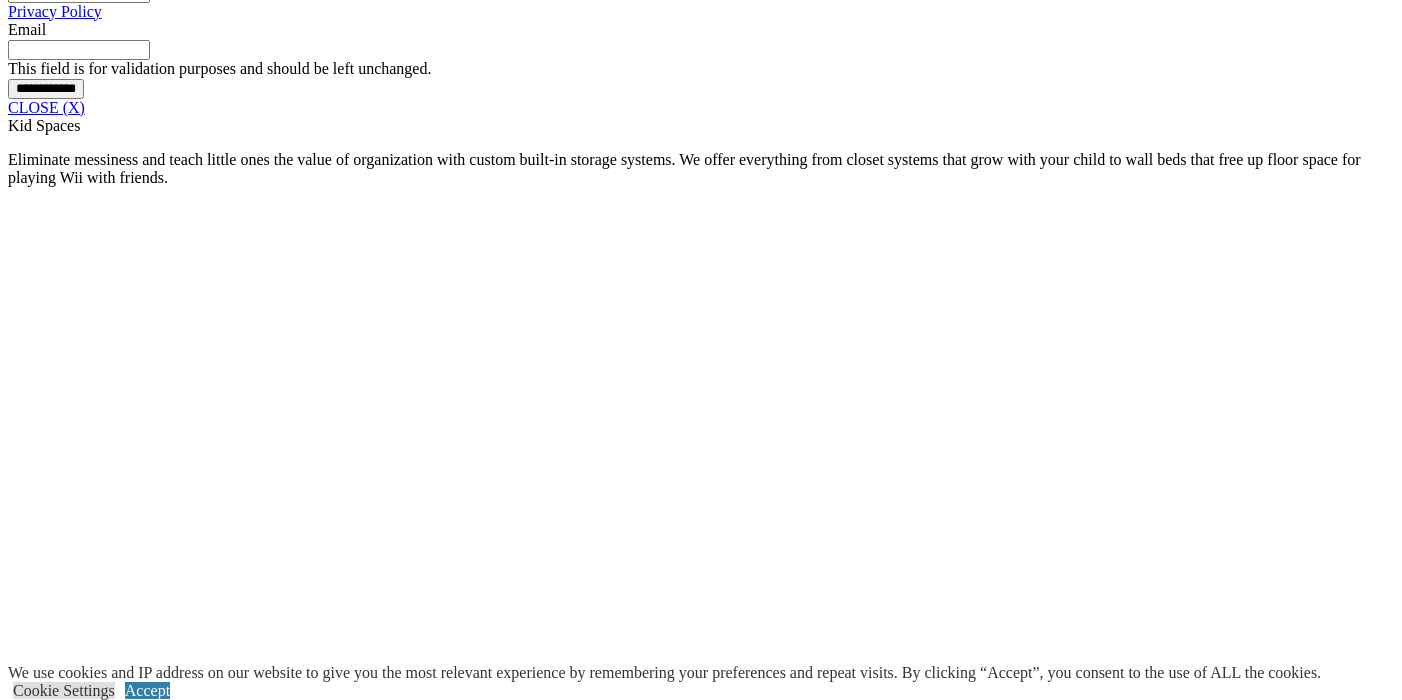 click on "**********" at bounding box center (46, 89) 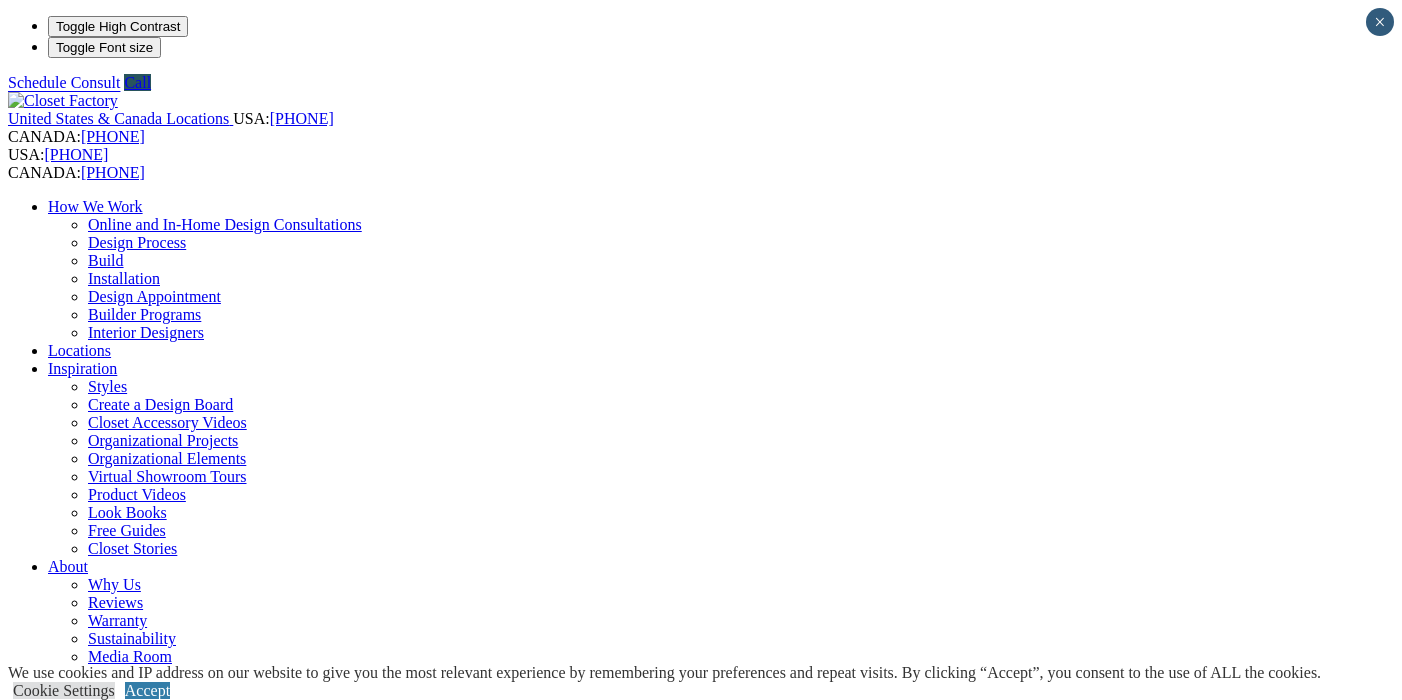 scroll, scrollTop: 0, scrollLeft: 0, axis: both 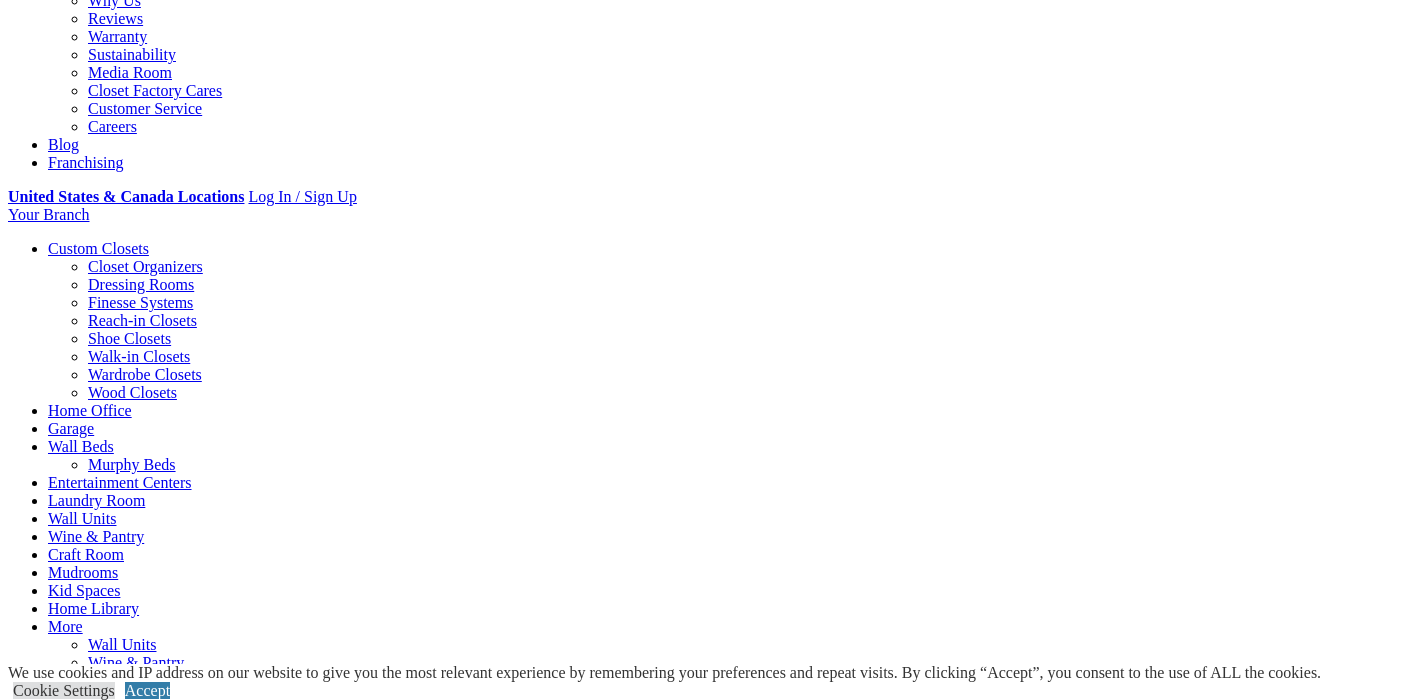 click on "Reach-in Closets" at bounding box center (142, 320) 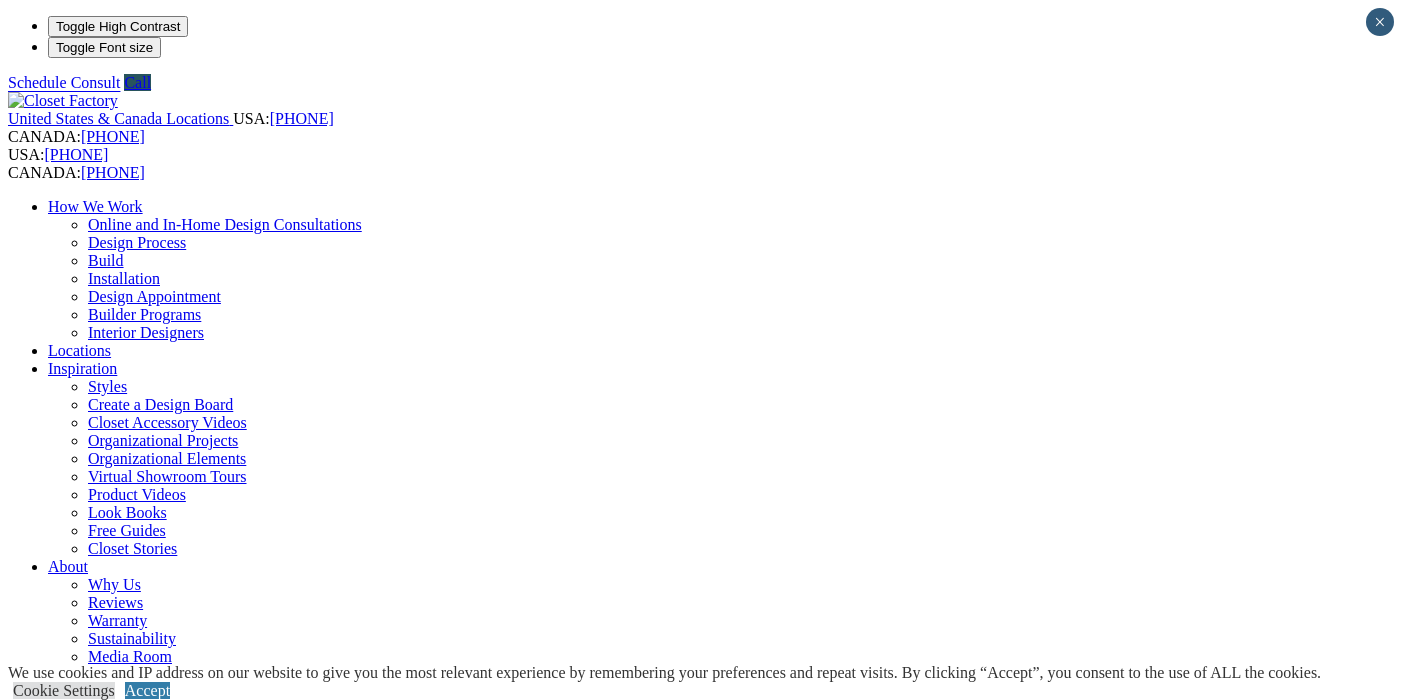 scroll, scrollTop: 0, scrollLeft: 0, axis: both 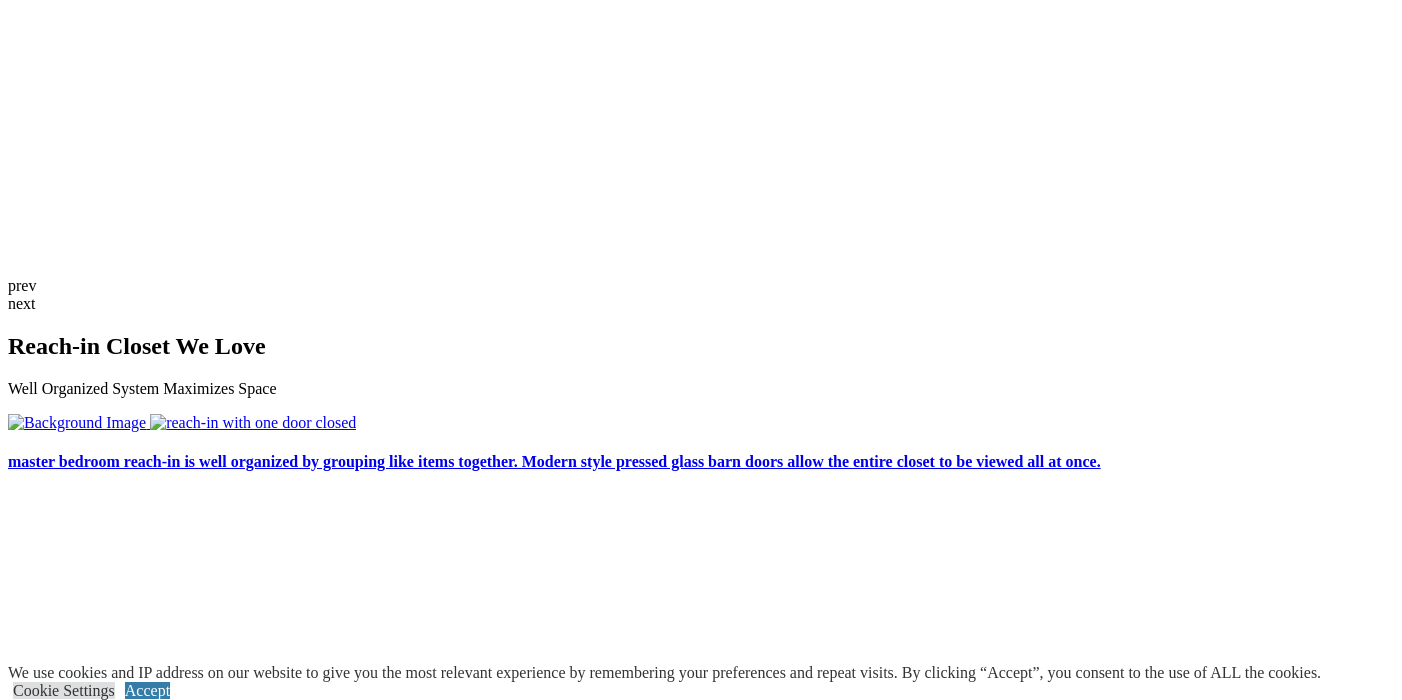 click on "Home Office" at bounding box center [90, -2774] 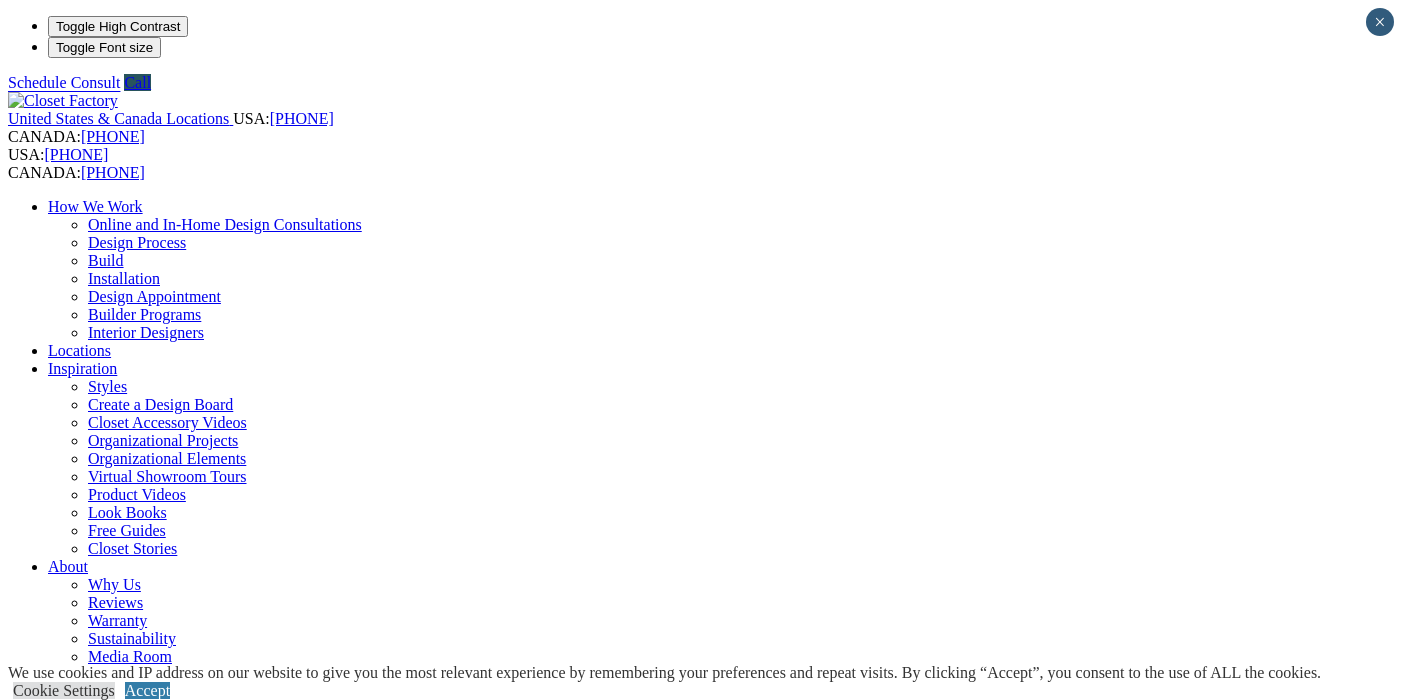 scroll, scrollTop: 0, scrollLeft: 0, axis: both 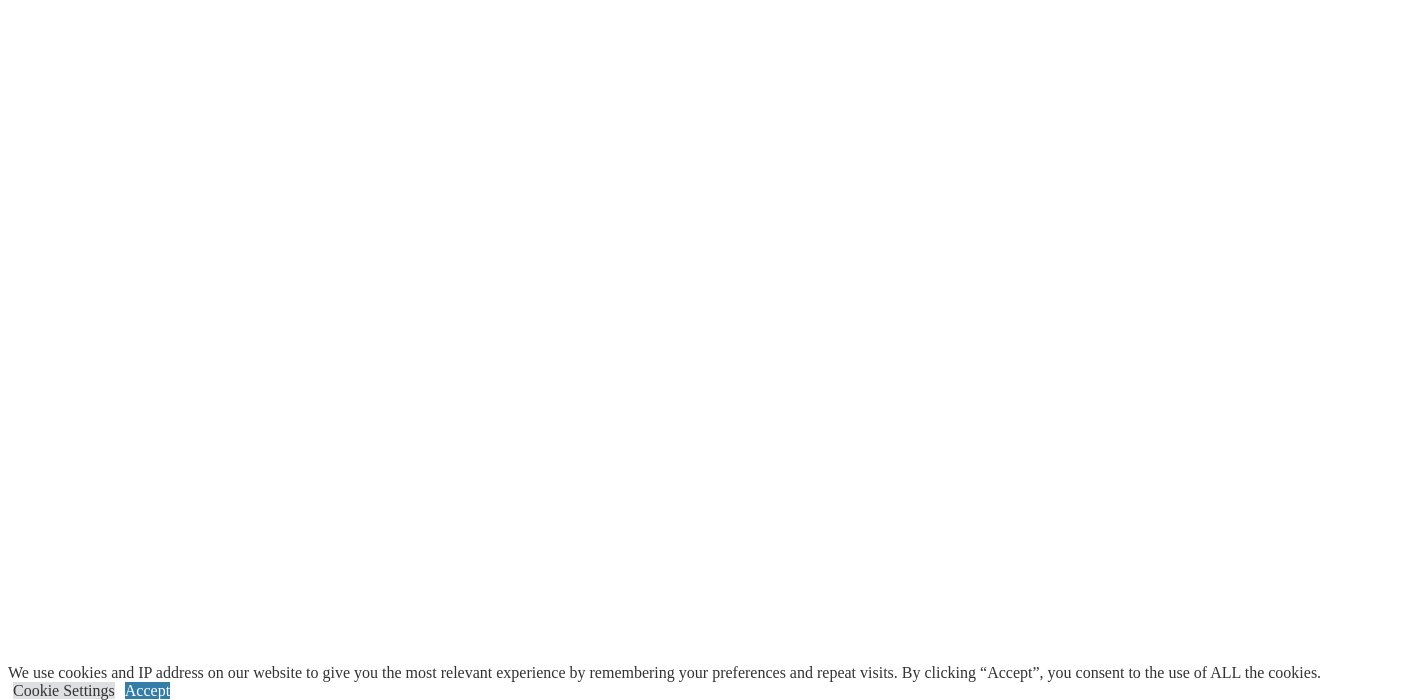 click on "Schedule a Free Consult" at bounding box center [86, -2612] 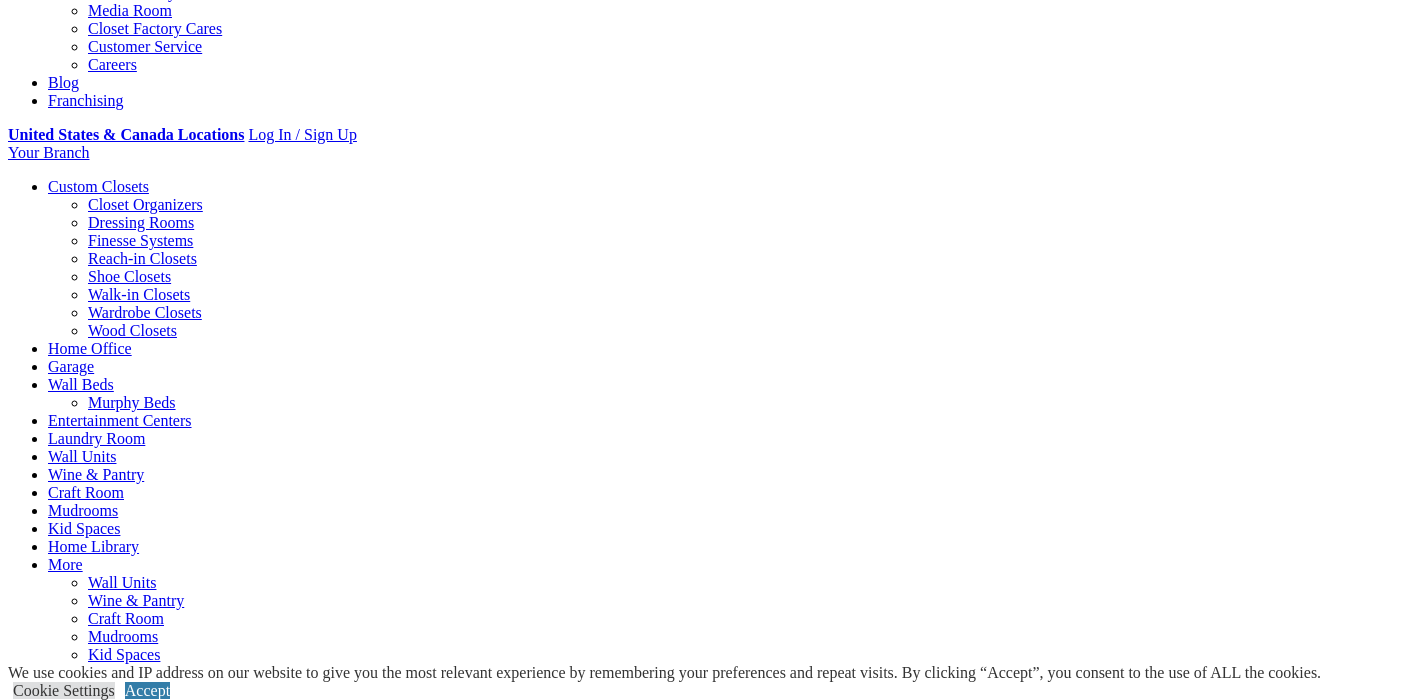 scroll, scrollTop: 0, scrollLeft: 0, axis: both 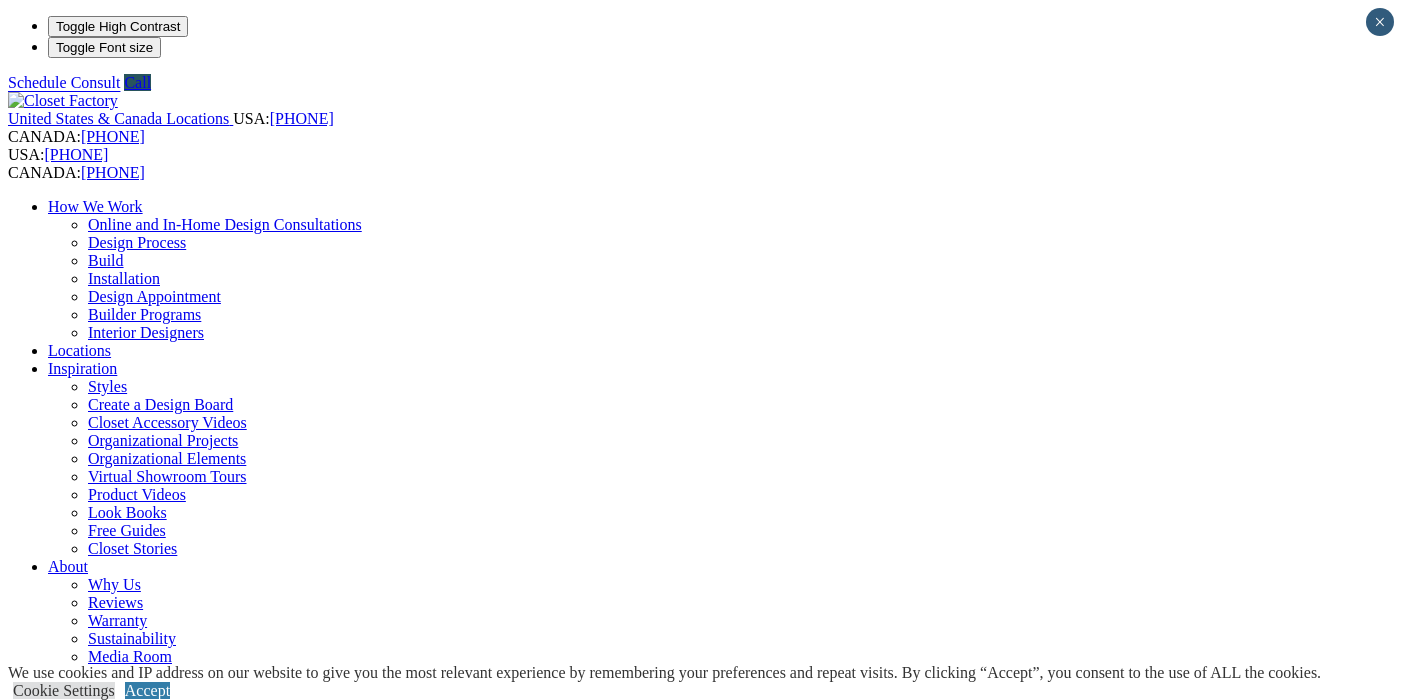 click on "Murphy Beds" at bounding box center (132, 1048) 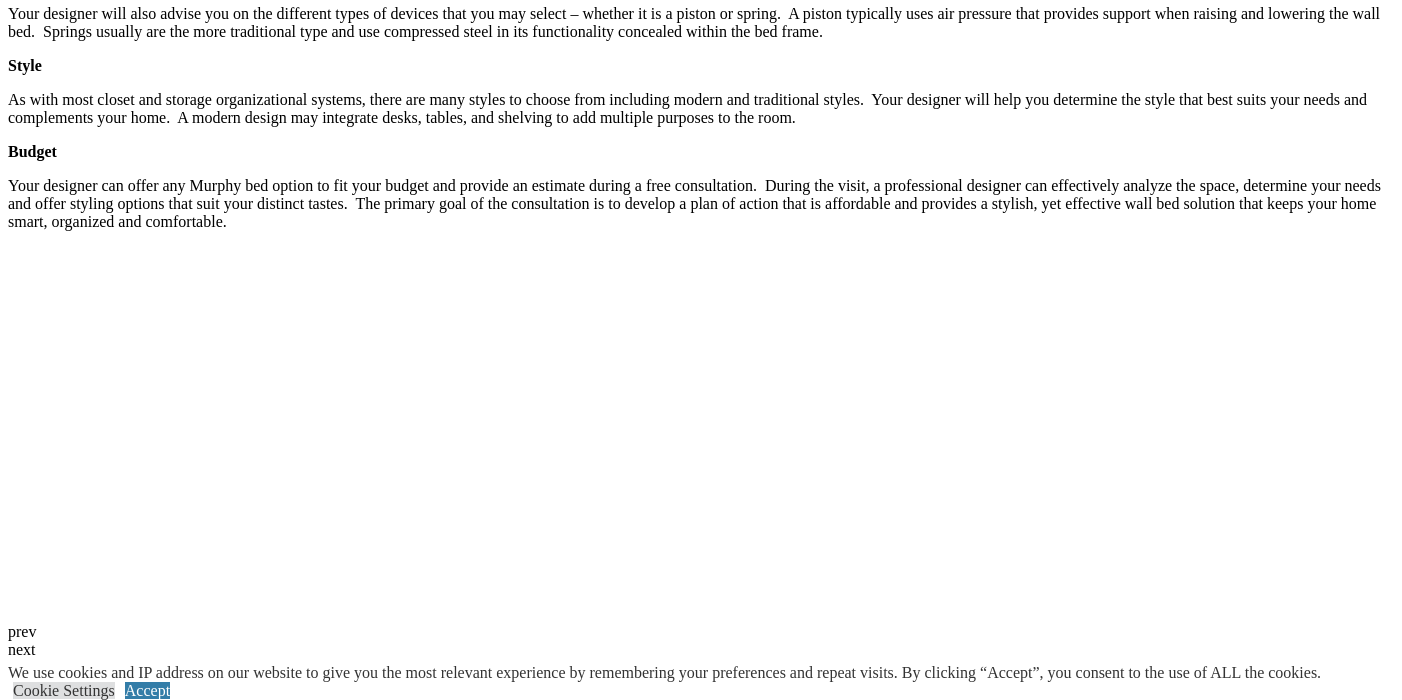 scroll, scrollTop: 3033, scrollLeft: 0, axis: vertical 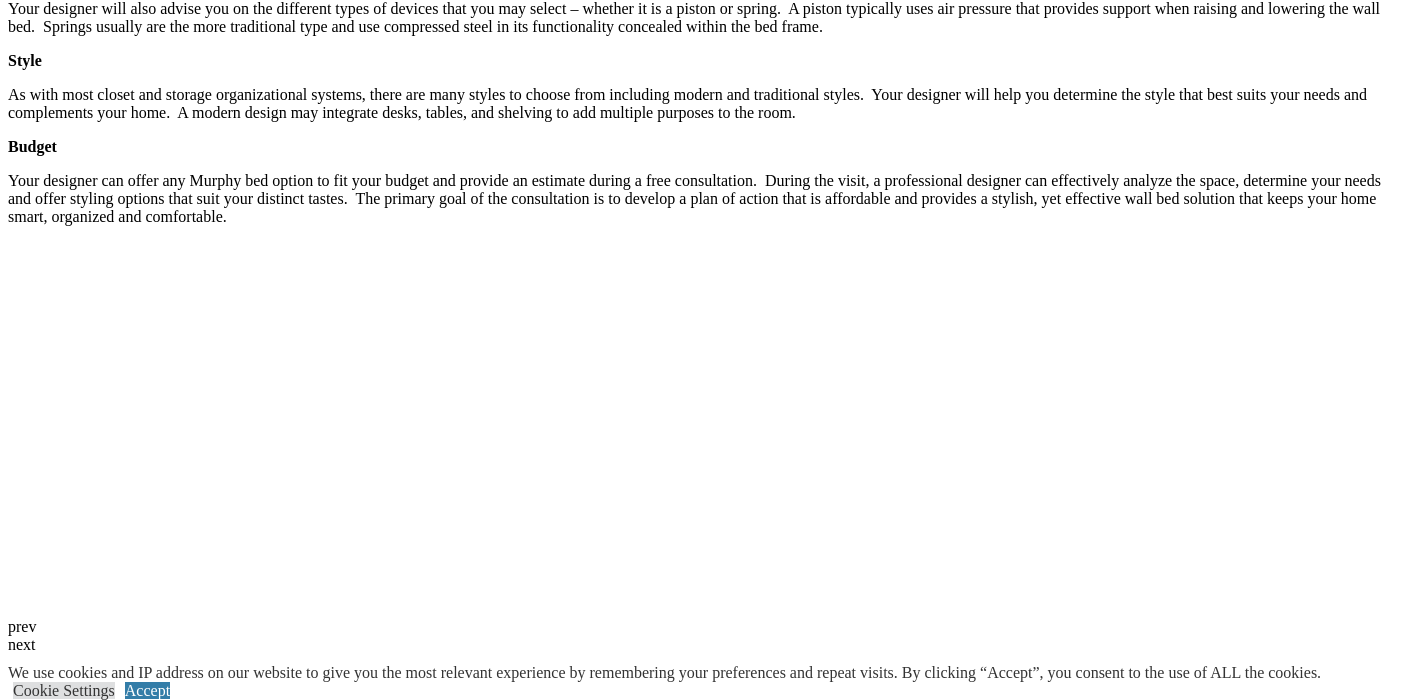 click on "Finesse Systems" at bounding box center [140, -2147] 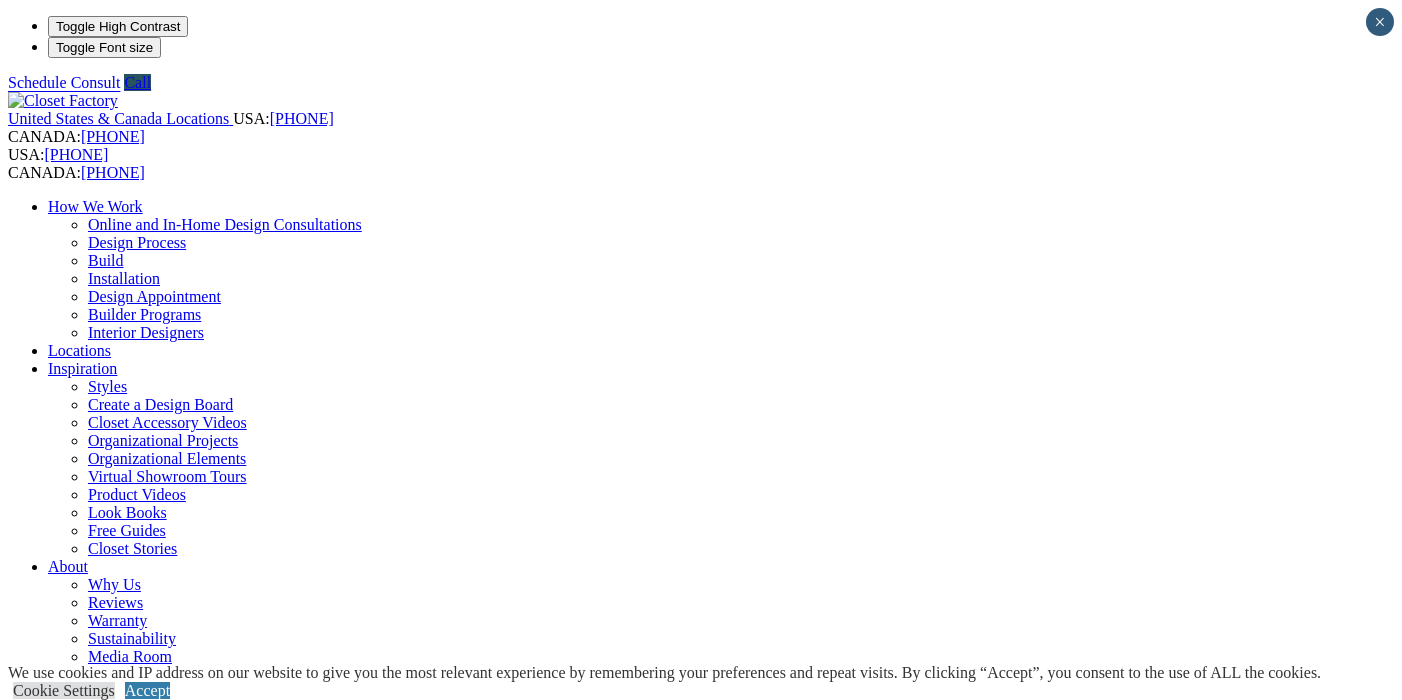 scroll, scrollTop: 0, scrollLeft: 0, axis: both 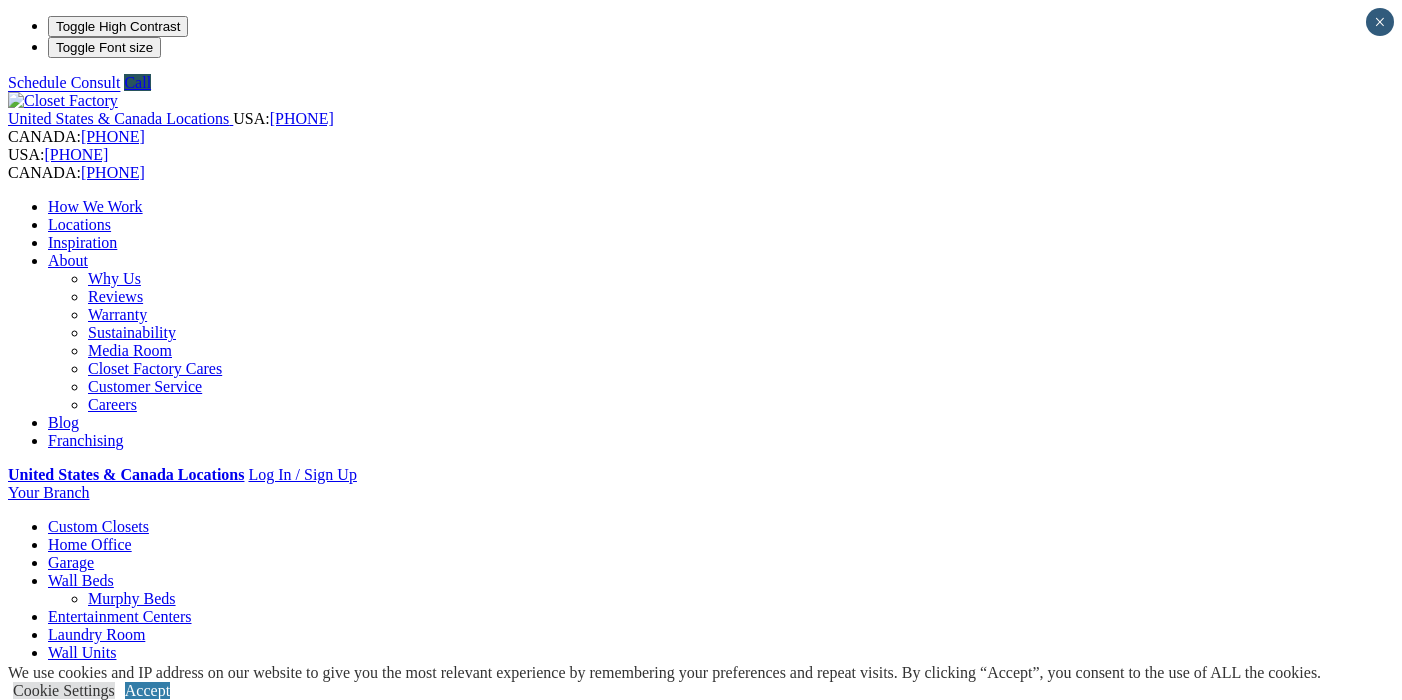 click on "Craft Room" at bounding box center [126, 814] 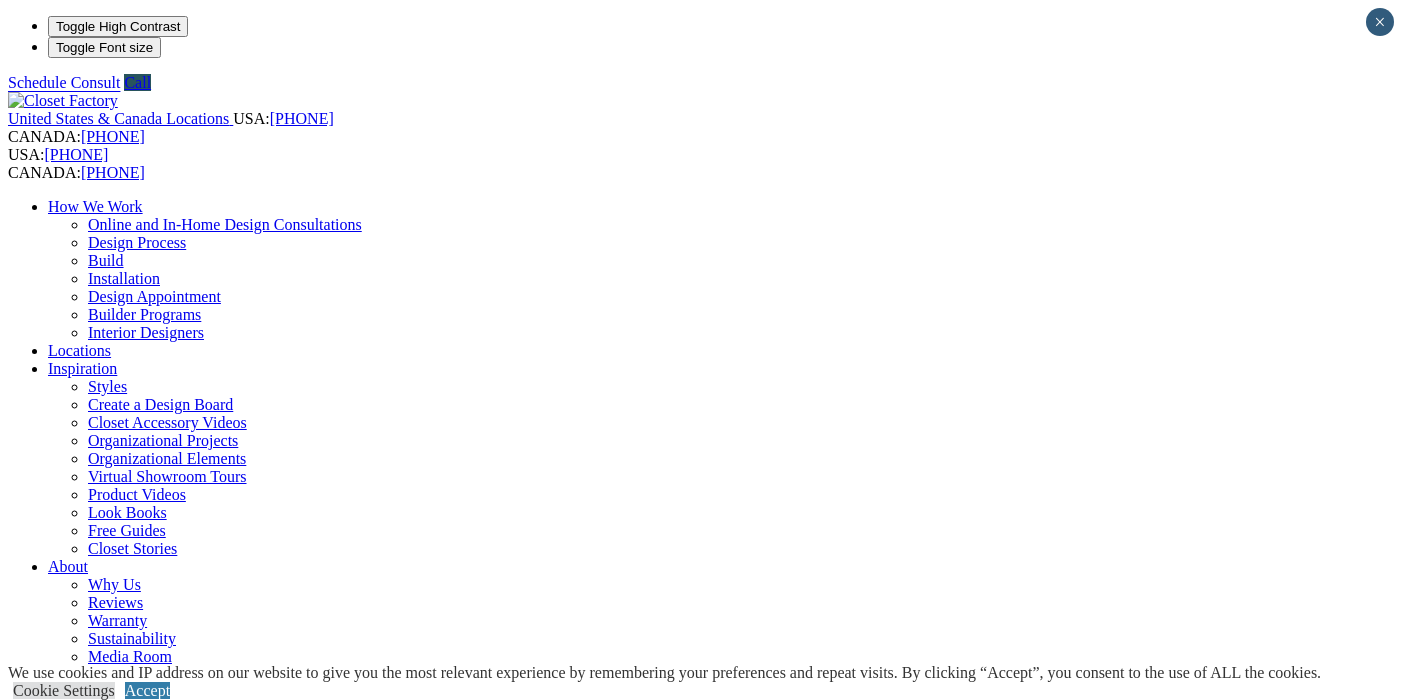 scroll, scrollTop: 0, scrollLeft: 0, axis: both 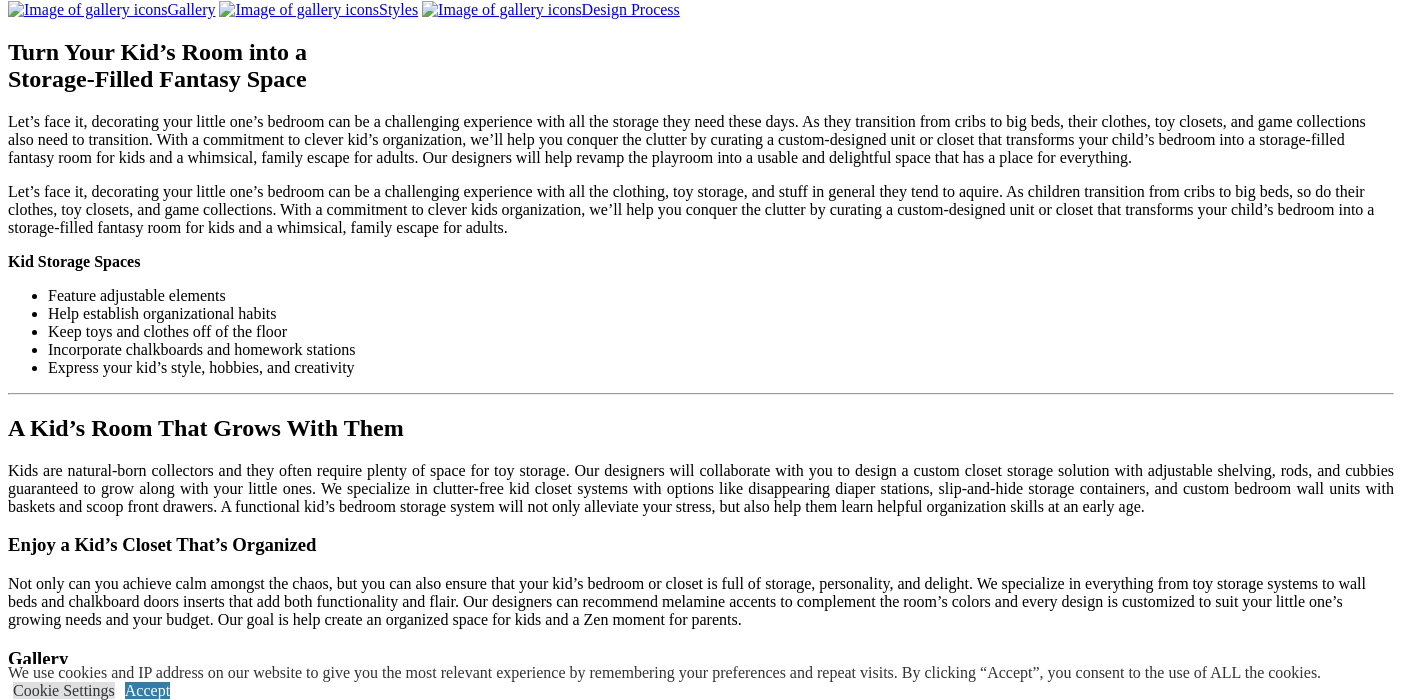 click on "Load More" at bounding box center [44, 1587] 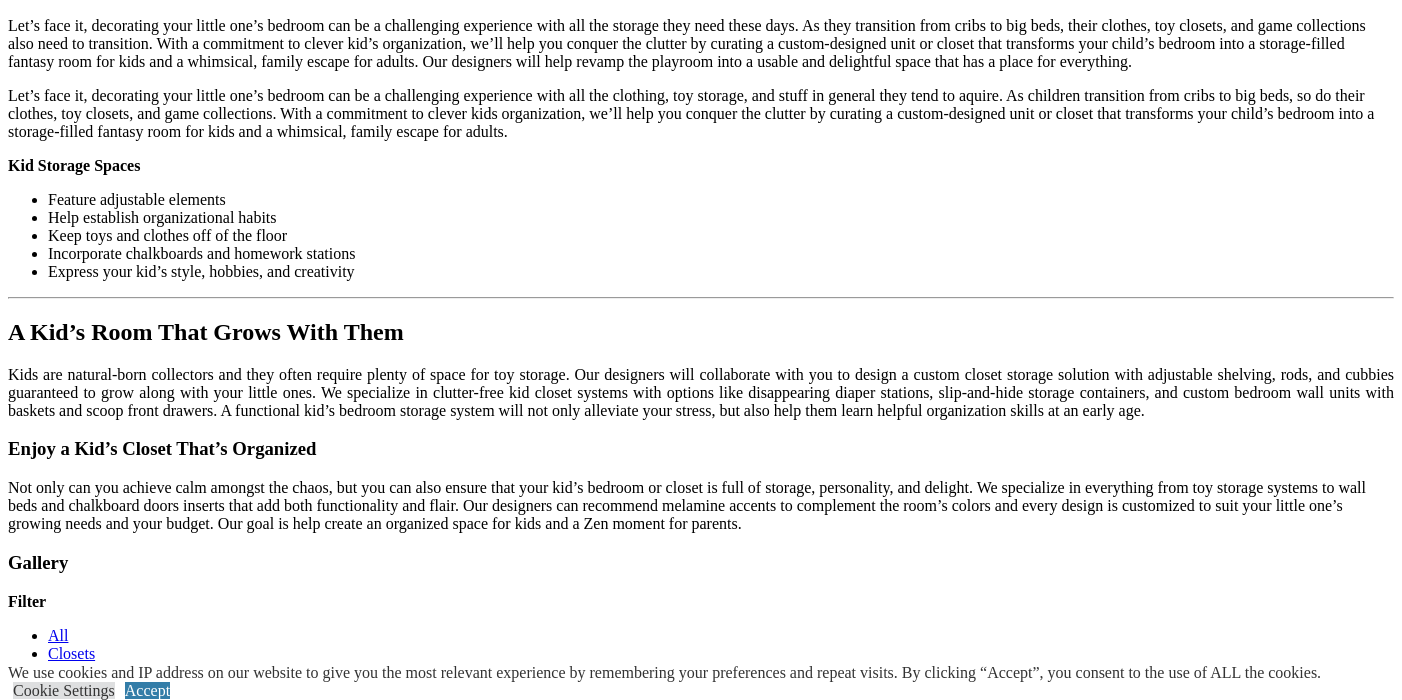 scroll, scrollTop: 1978, scrollLeft: 0, axis: vertical 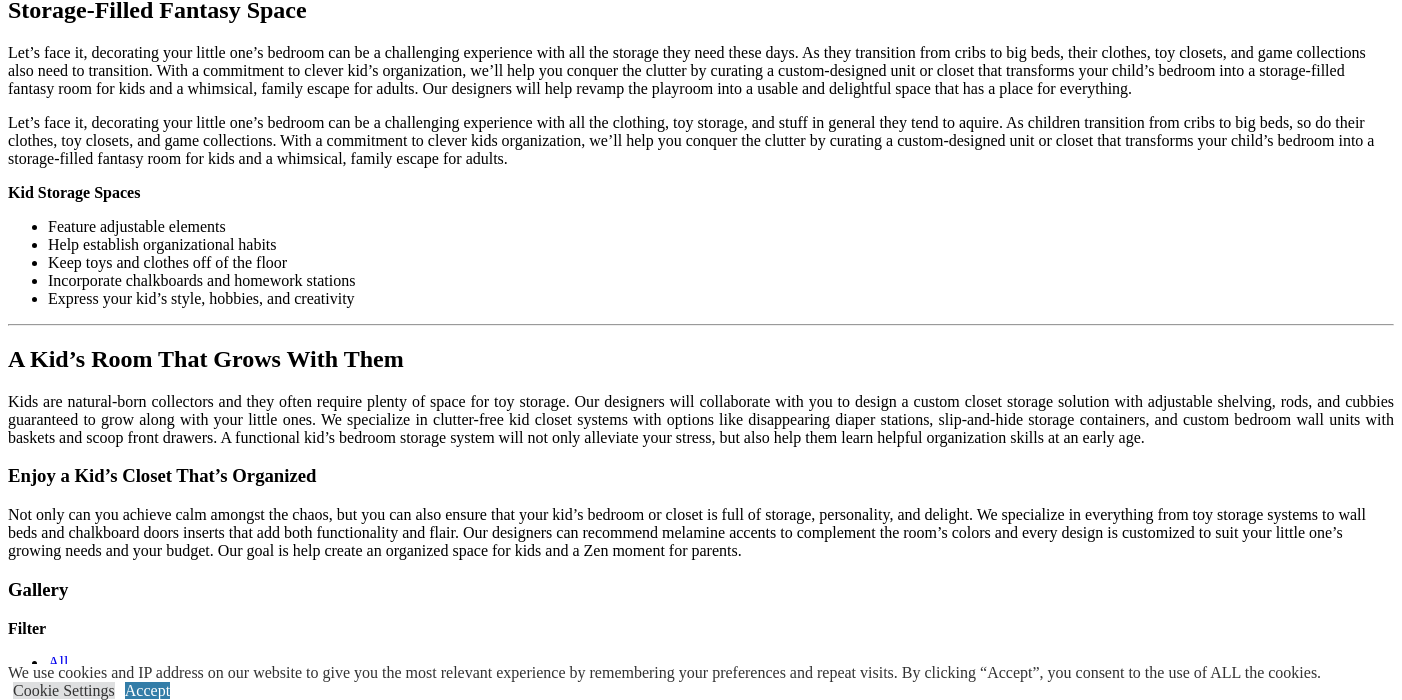 click at bounding box center [174, 1540] 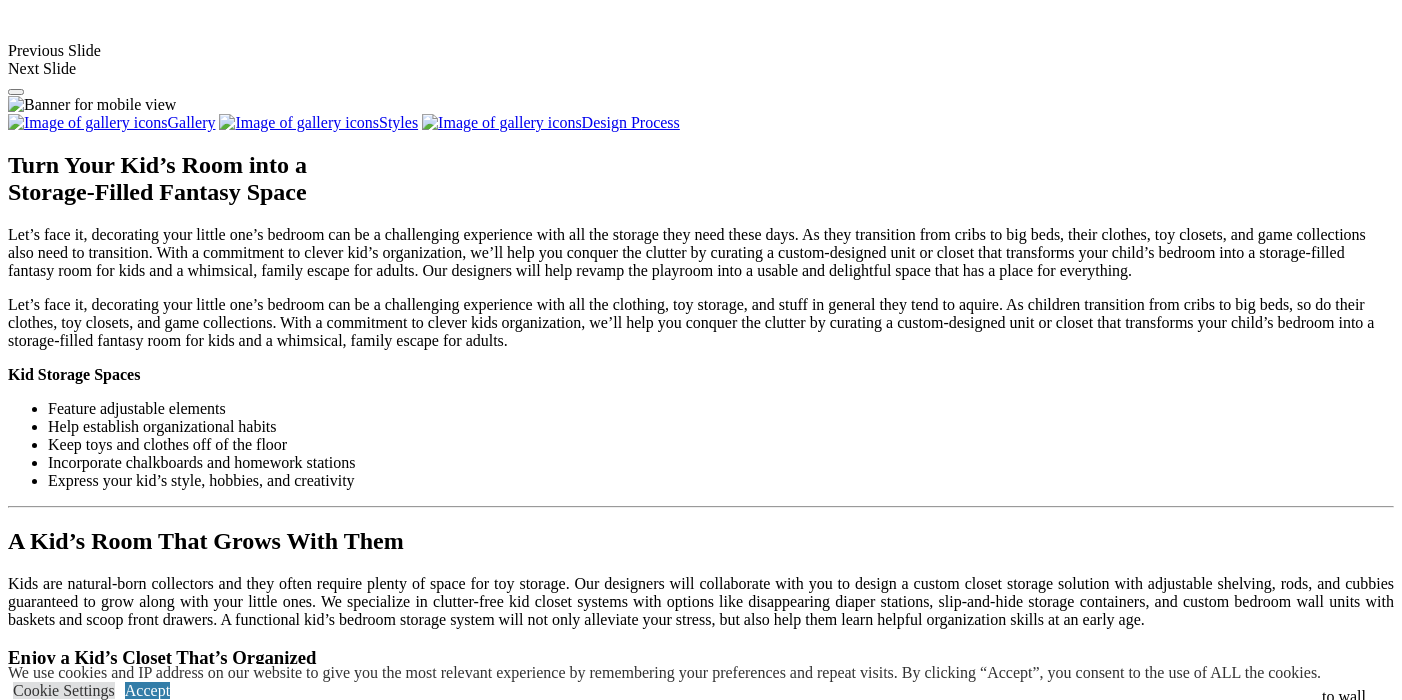 scroll, scrollTop: 1790, scrollLeft: 0, axis: vertical 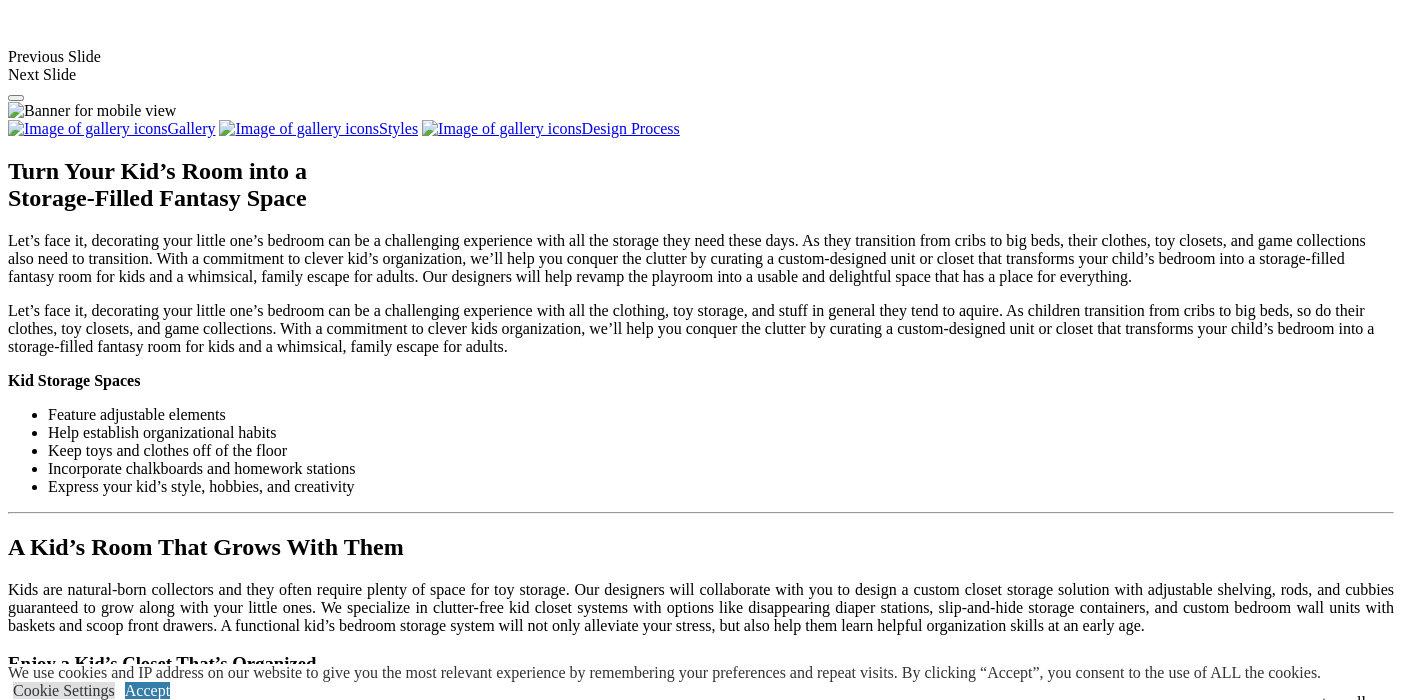 click at bounding box center [425, 1380] 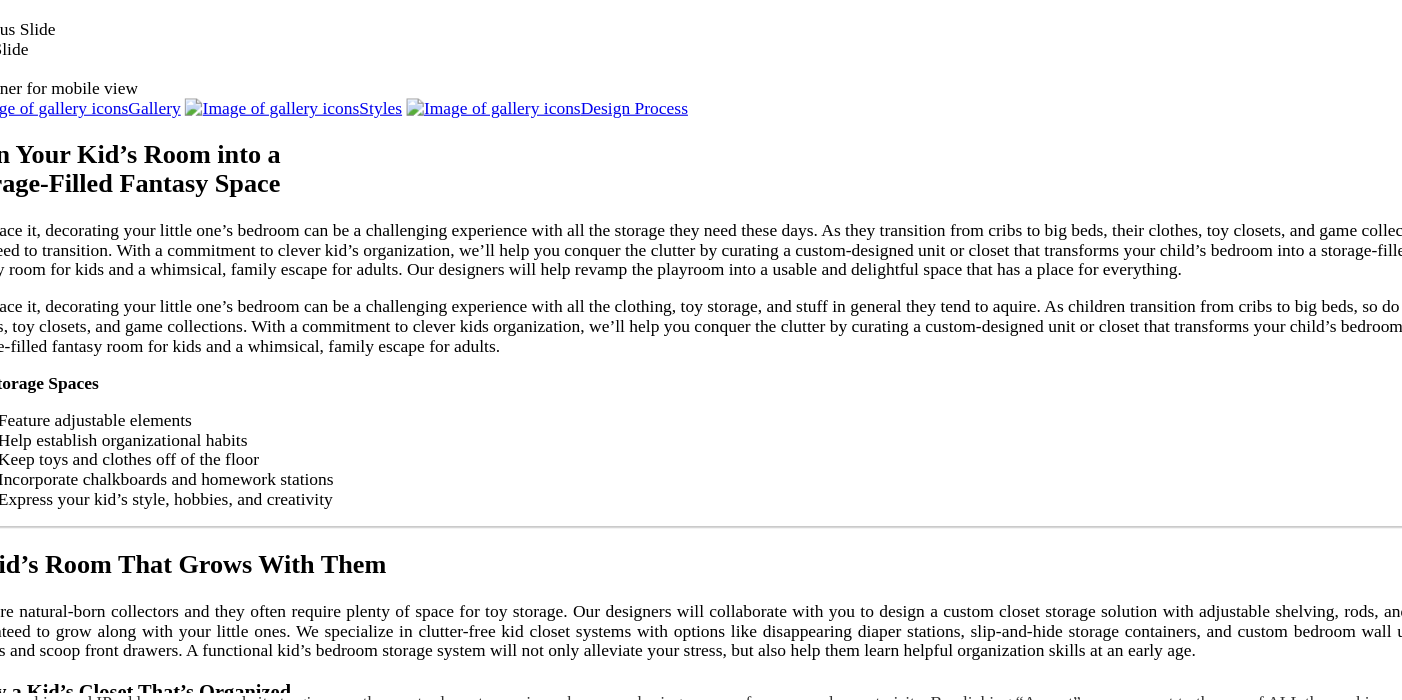 click at bounding box center (701, 37220) 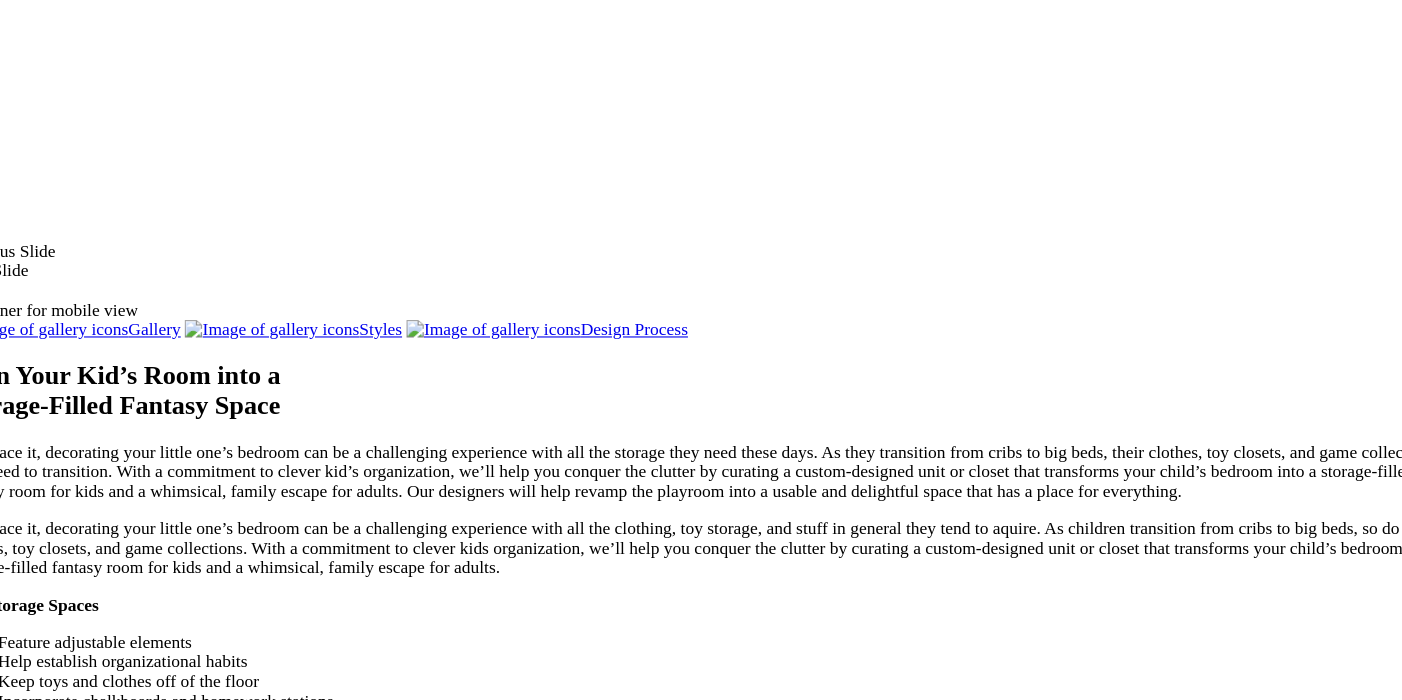 scroll, scrollTop: 1609, scrollLeft: 0, axis: vertical 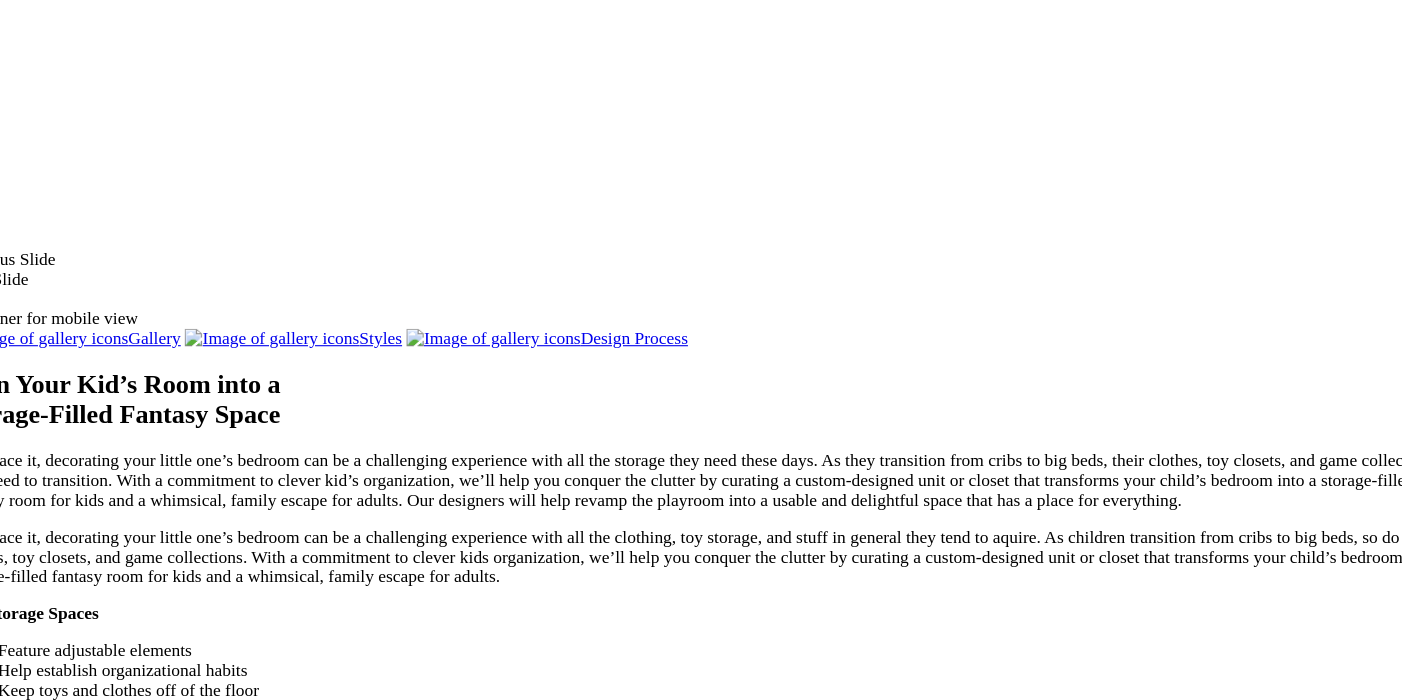 click at bounding box center [992, 1387] 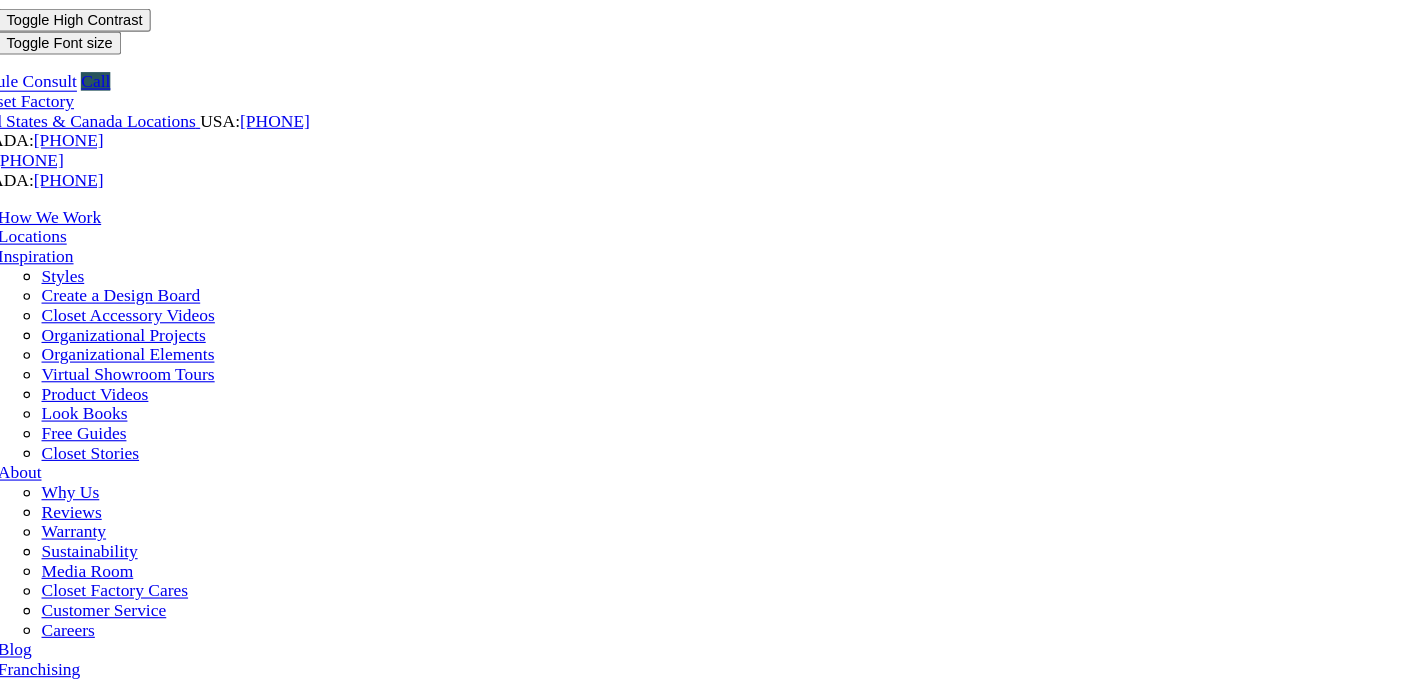 scroll, scrollTop: 0, scrollLeft: 0, axis: both 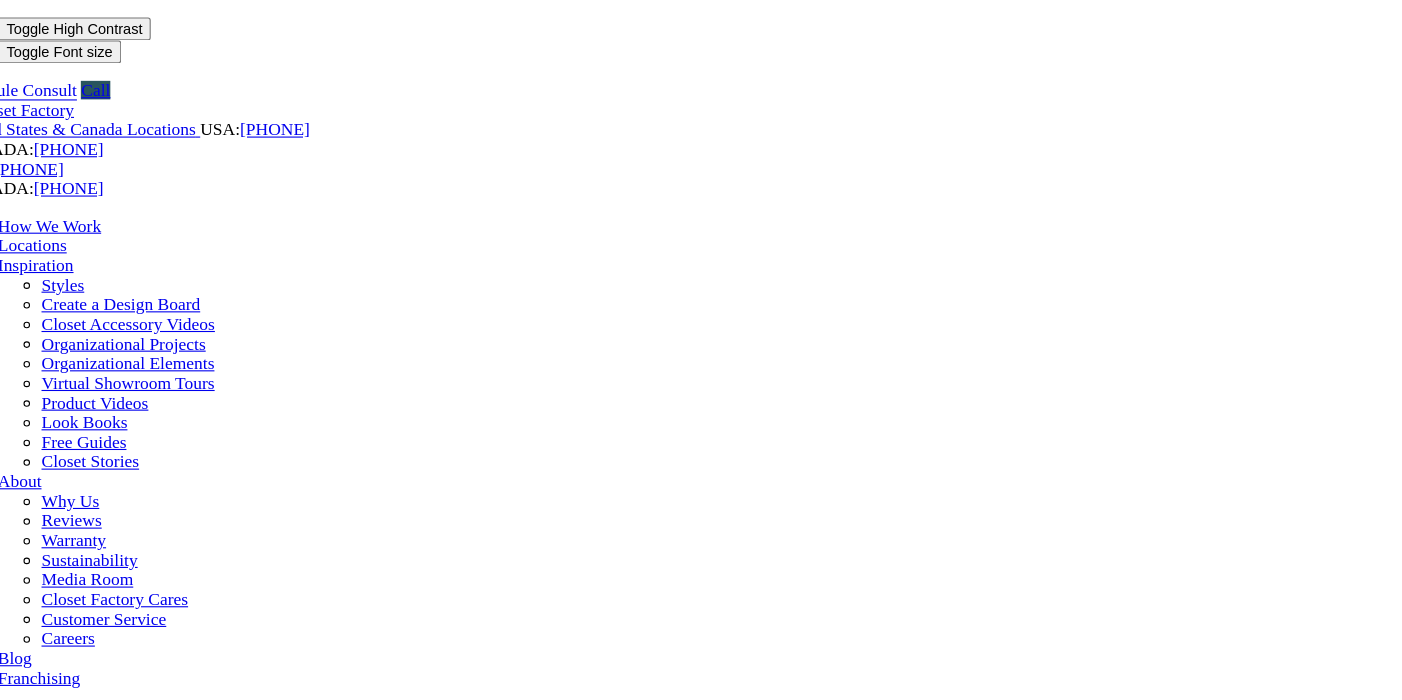 click on "Craft Room" at bounding box center (126, 1138) 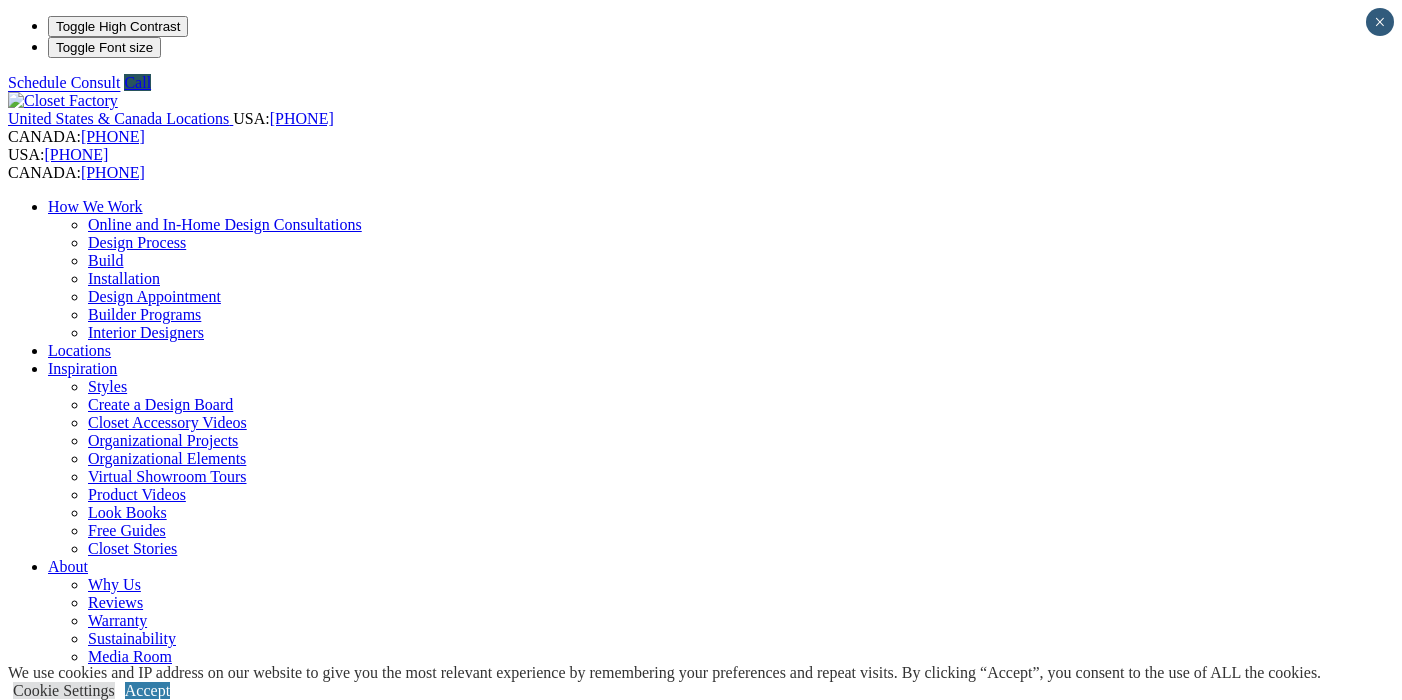 scroll, scrollTop: 0, scrollLeft: 0, axis: both 